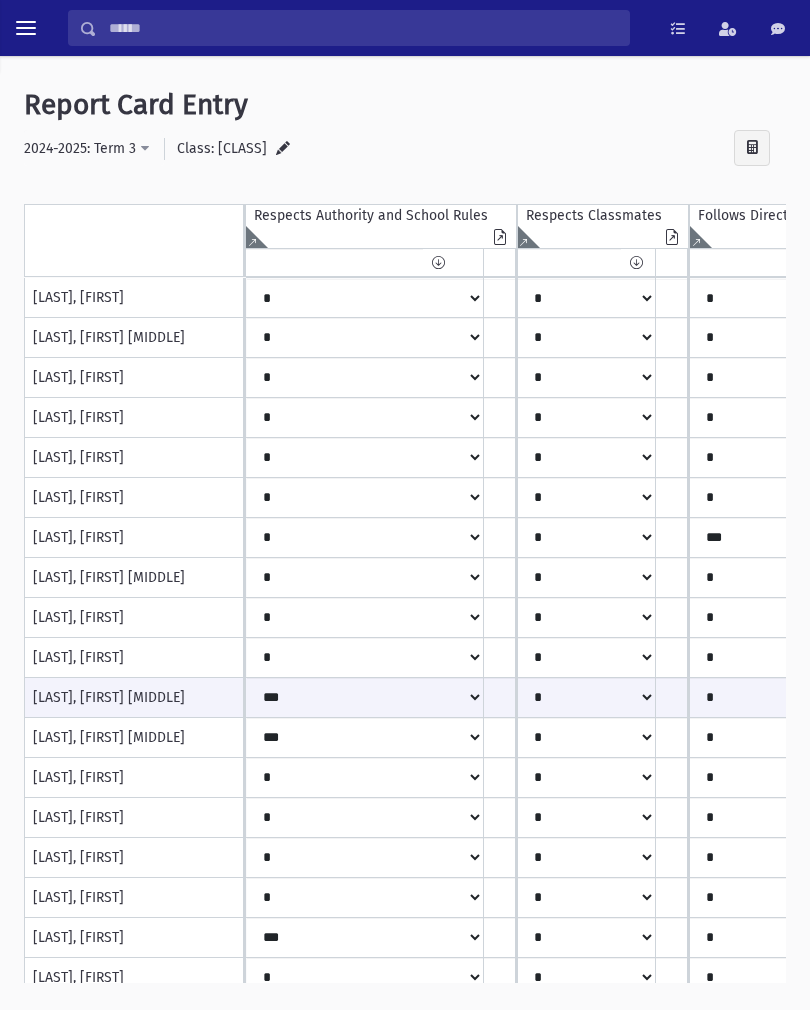 select on "*" 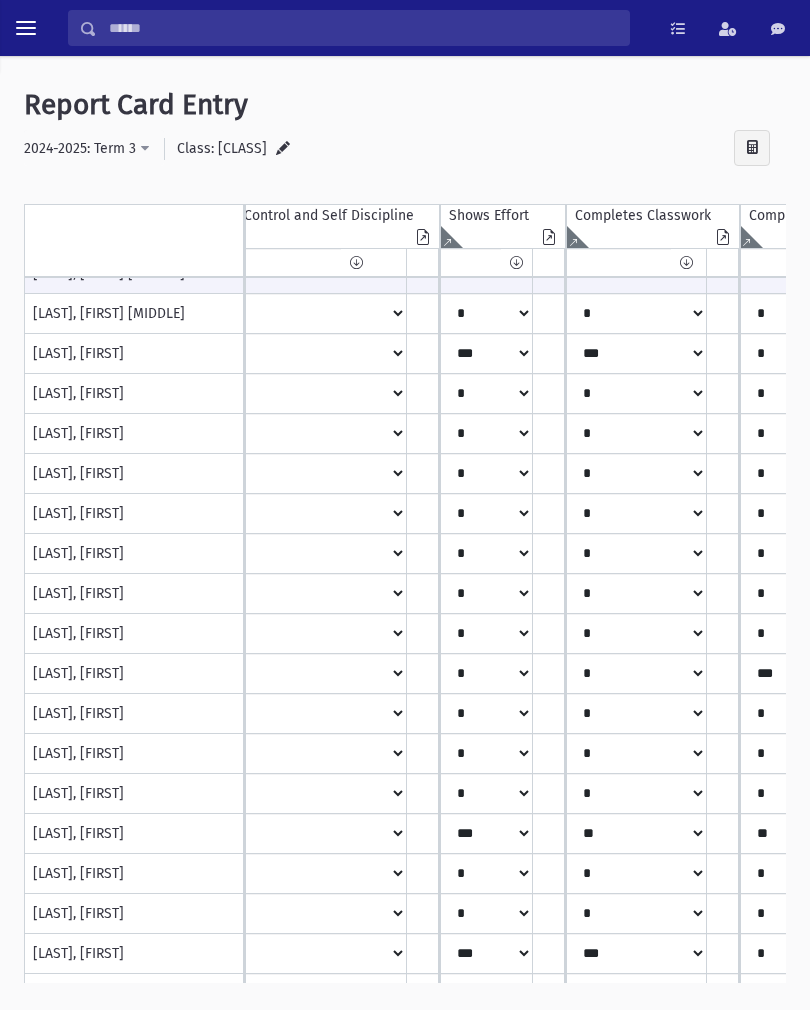 scroll, scrollTop: 0, scrollLeft: 1505, axis: horizontal 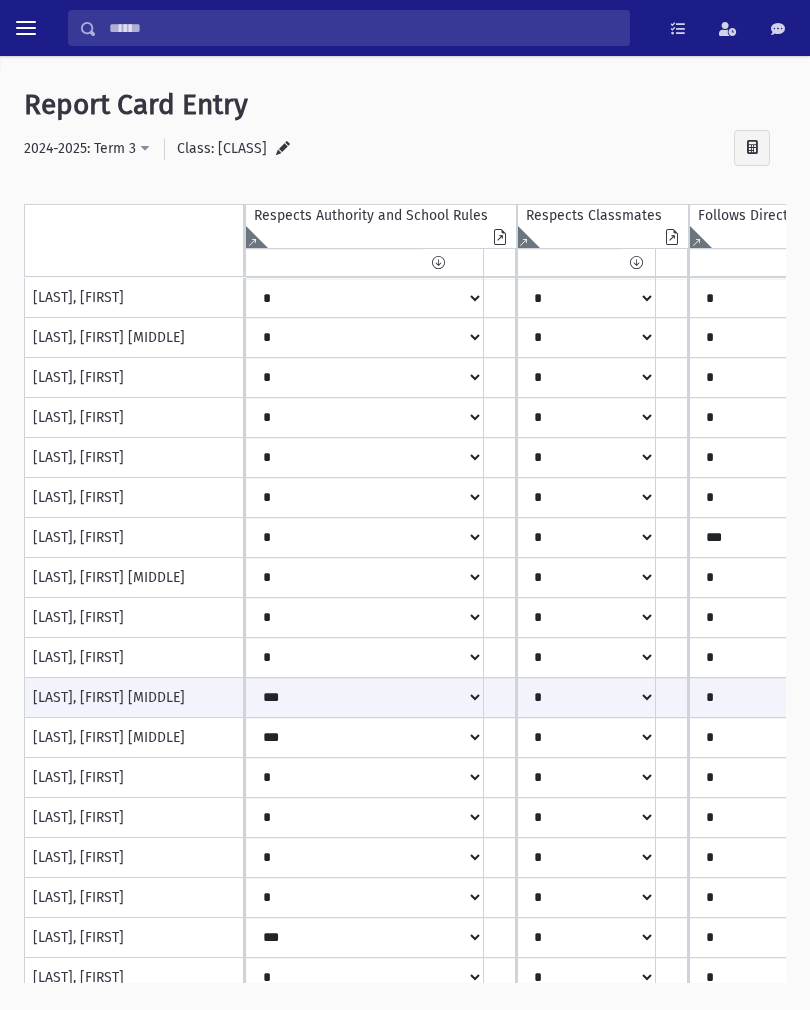 click at bounding box center [252, 237] 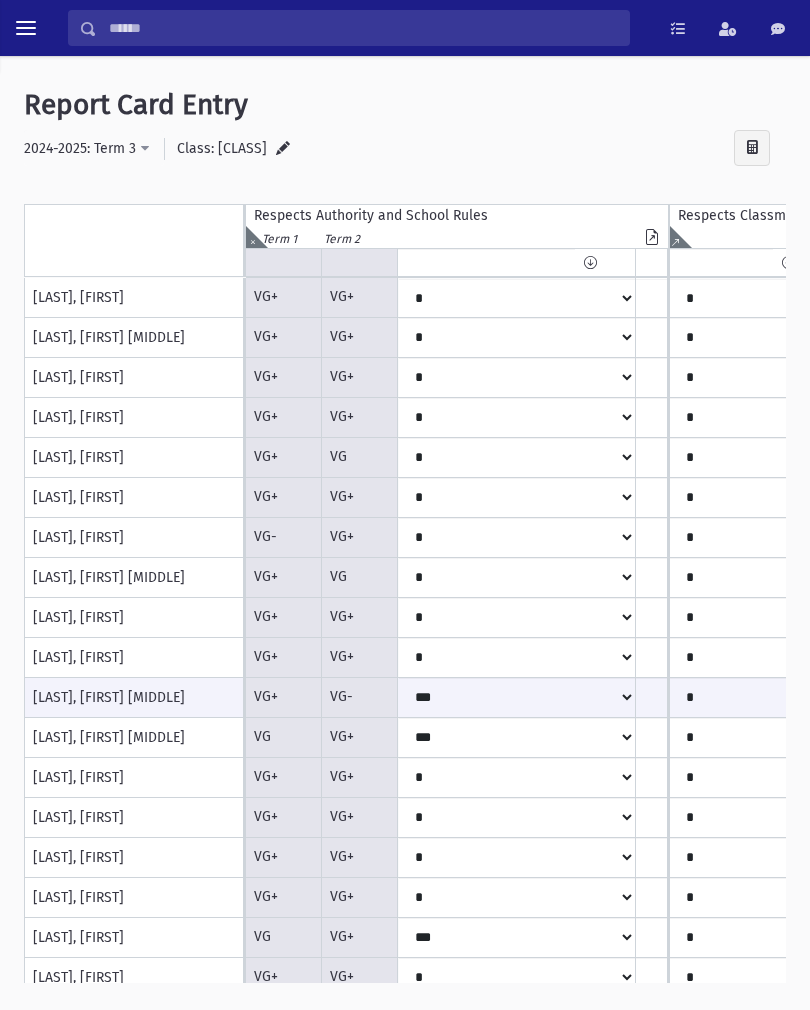 click 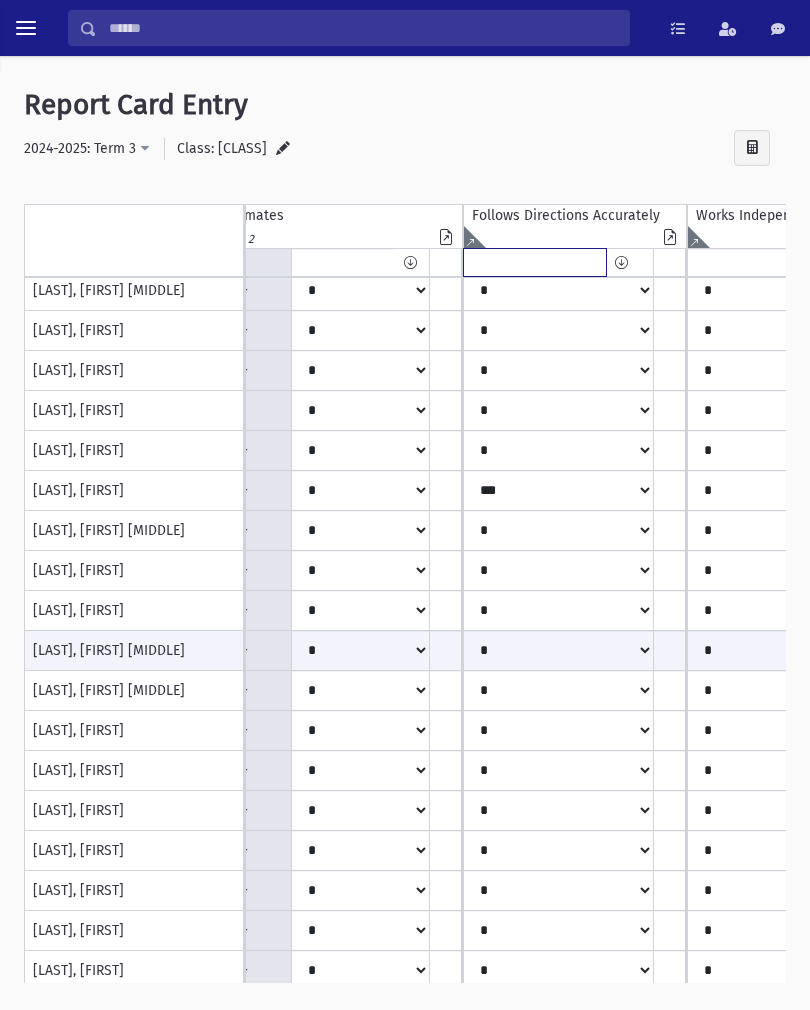 click on "*
***
**
***
**
*
**
*
**
**" at bounding box center [-44, 262] 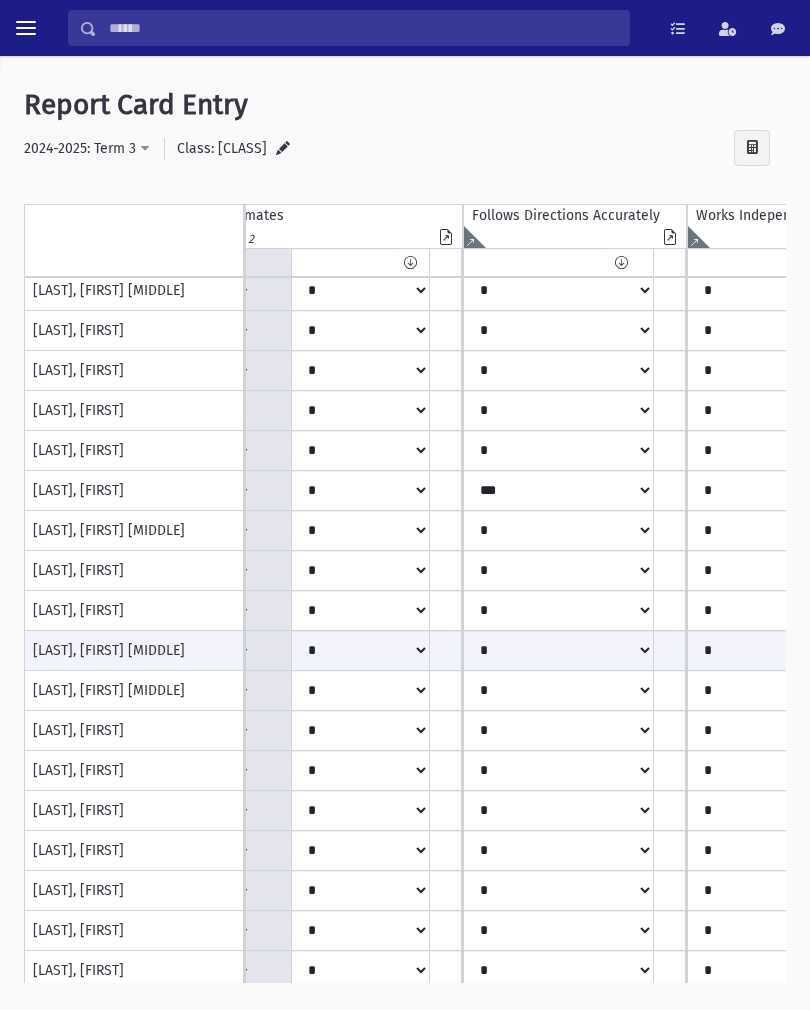 click at bounding box center (470, 237) 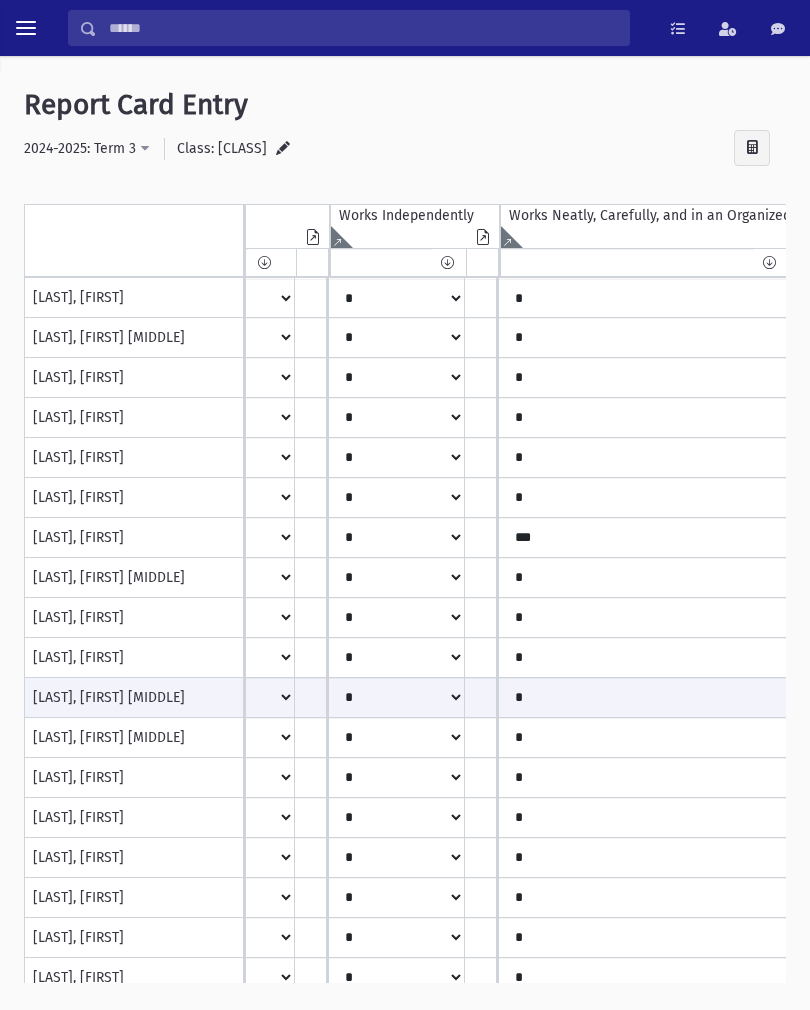 click at bounding box center (-598, 237) 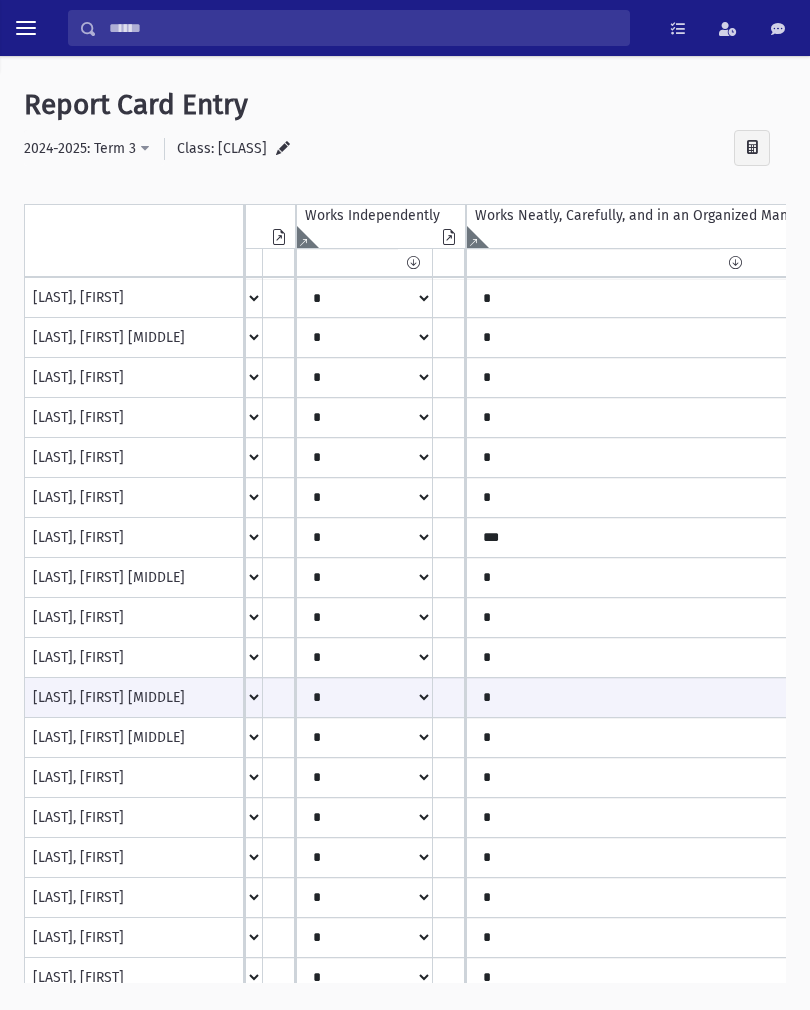 click at bounding box center (303, 237) 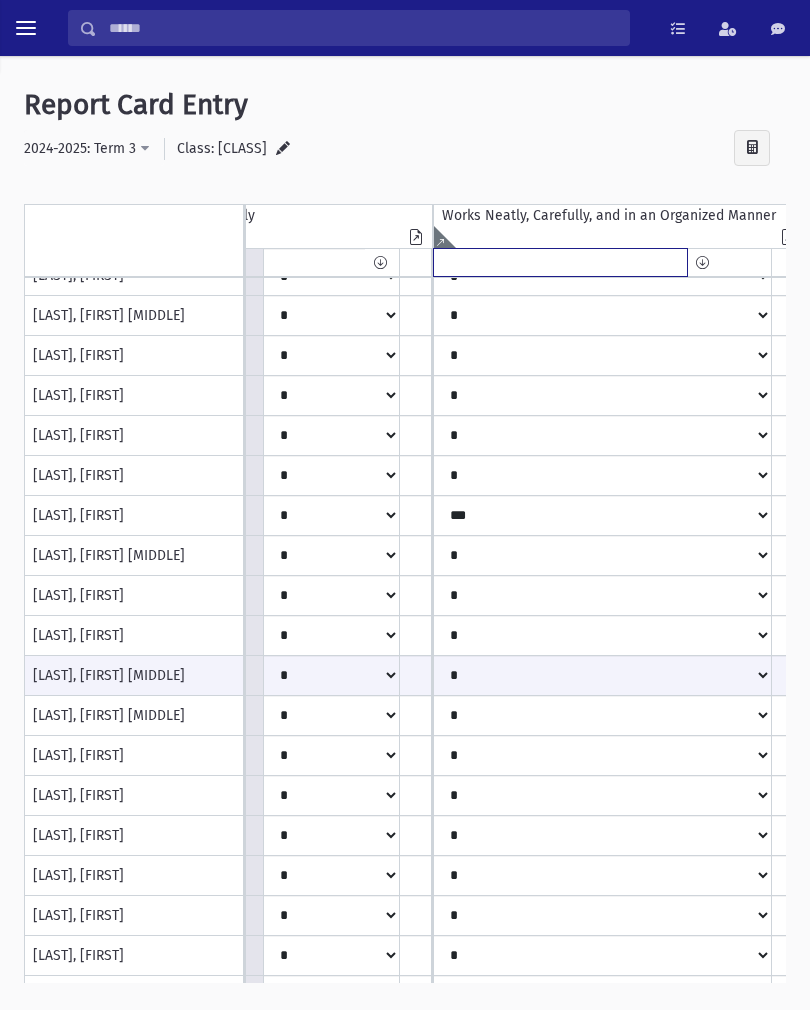click on "*
***
**
***
**
*
**
*
**
**" at bounding box center [-772, 262] 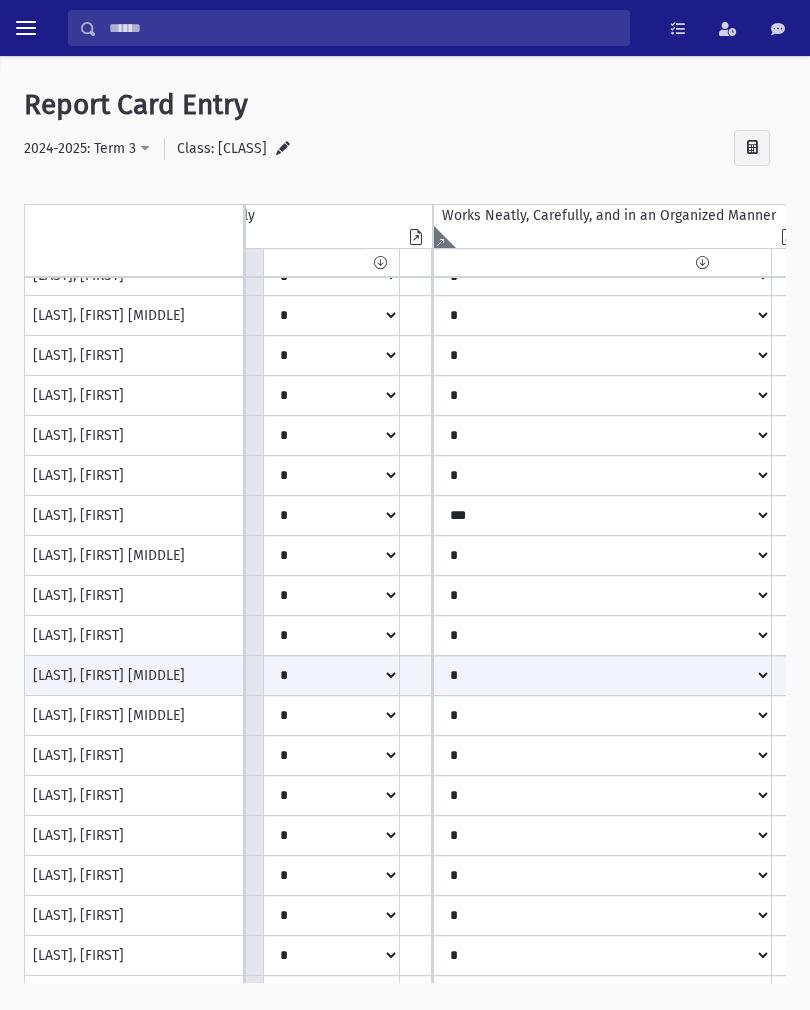 click at bounding box center [440, 237] 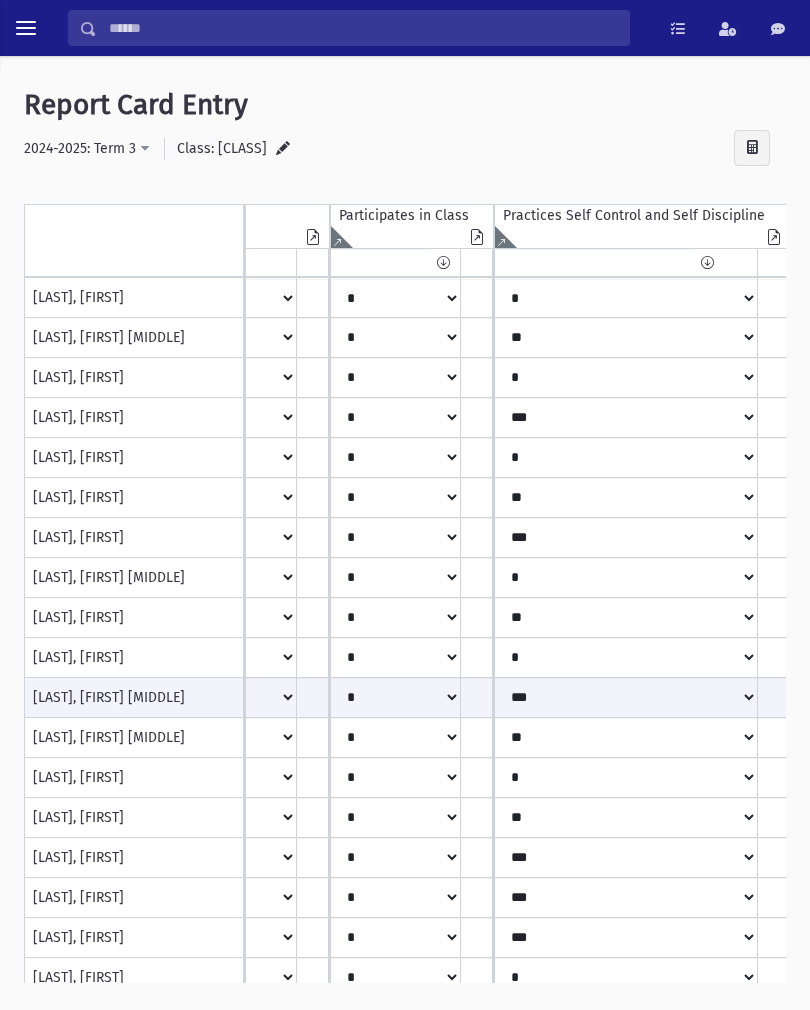 click at bounding box center (-1444, 237) 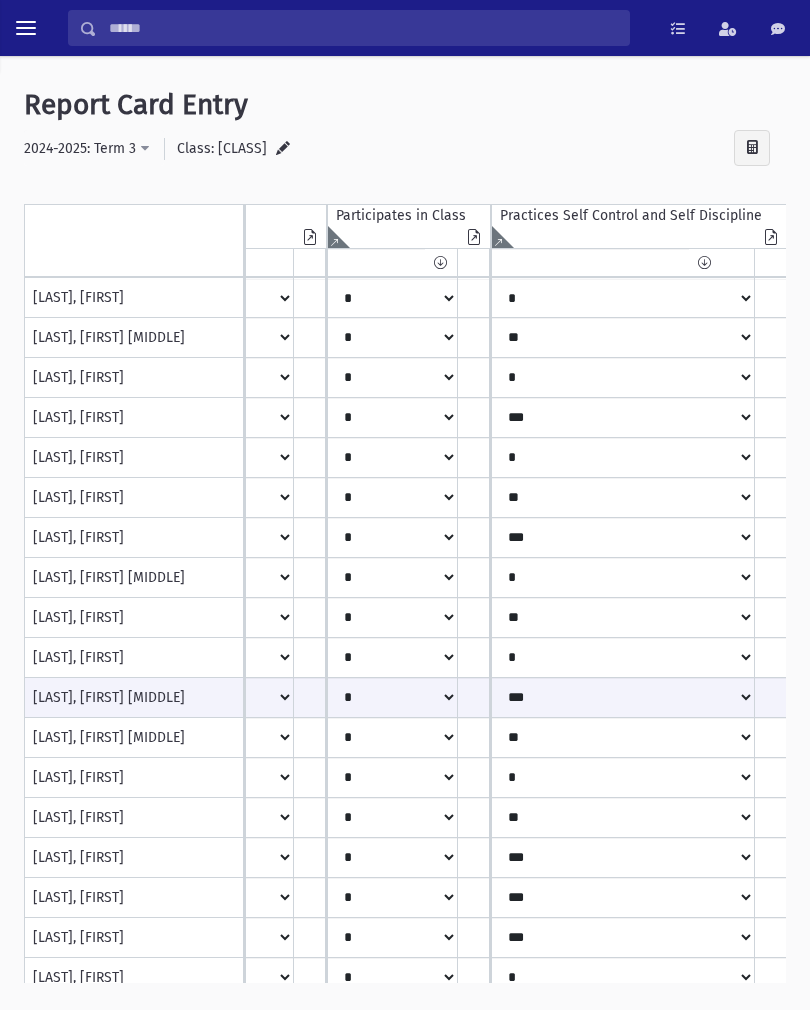 click 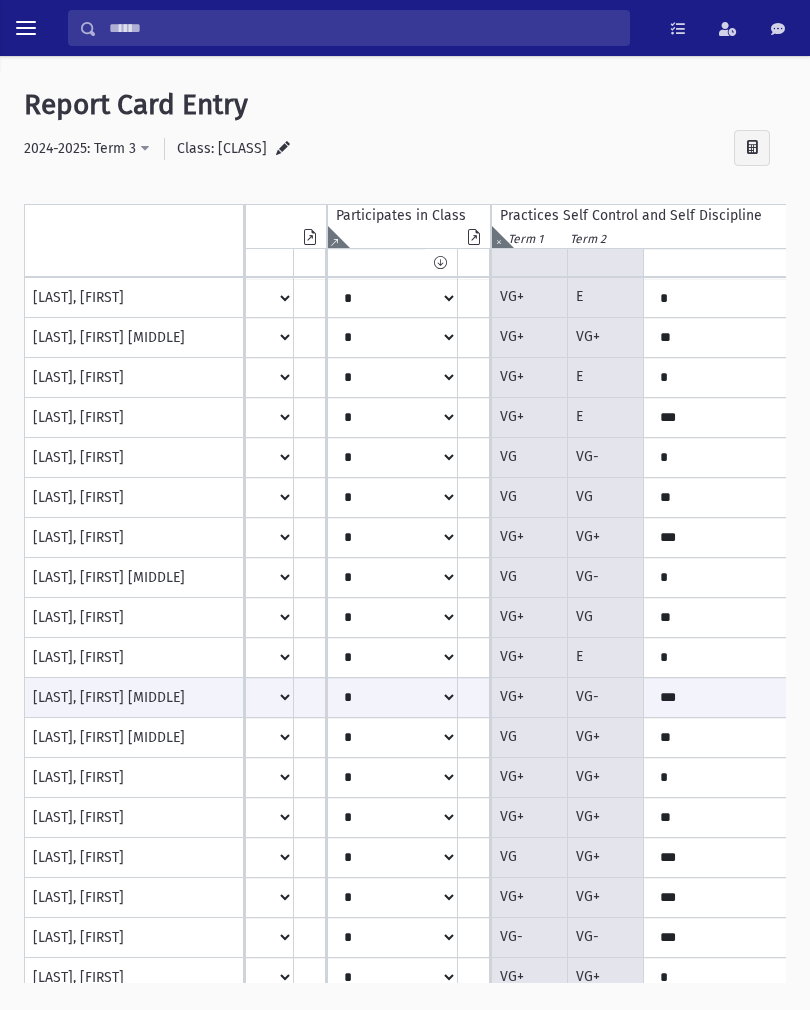 click 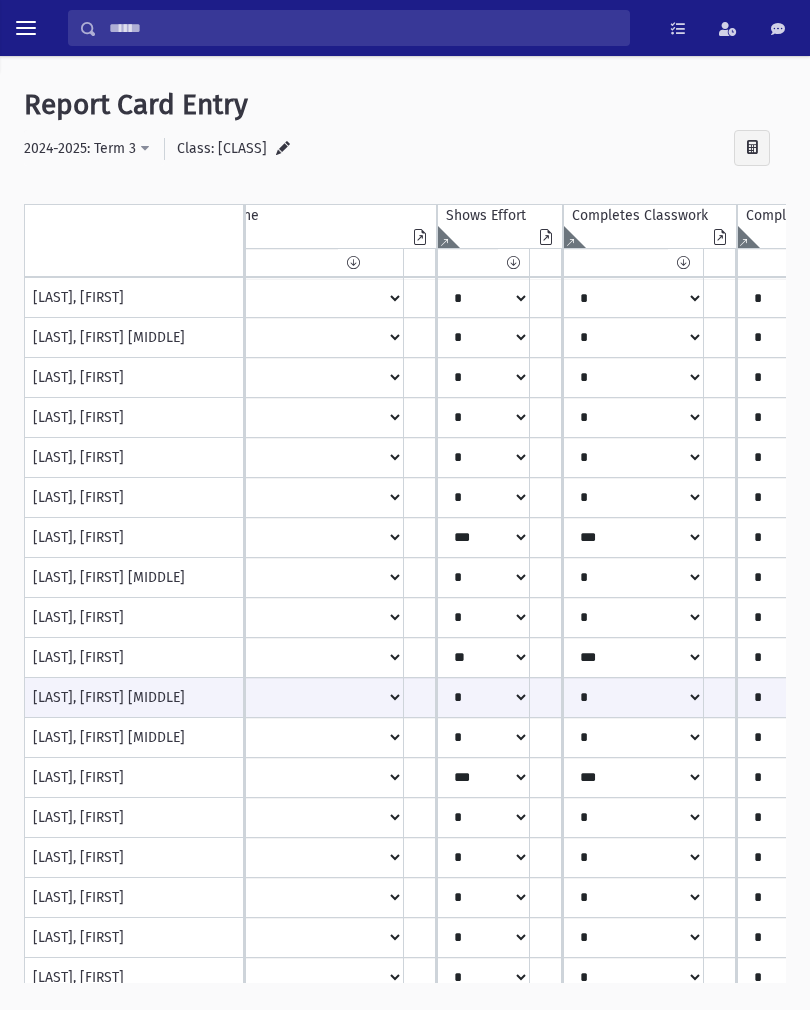 click at bounding box center (-2102, 237) 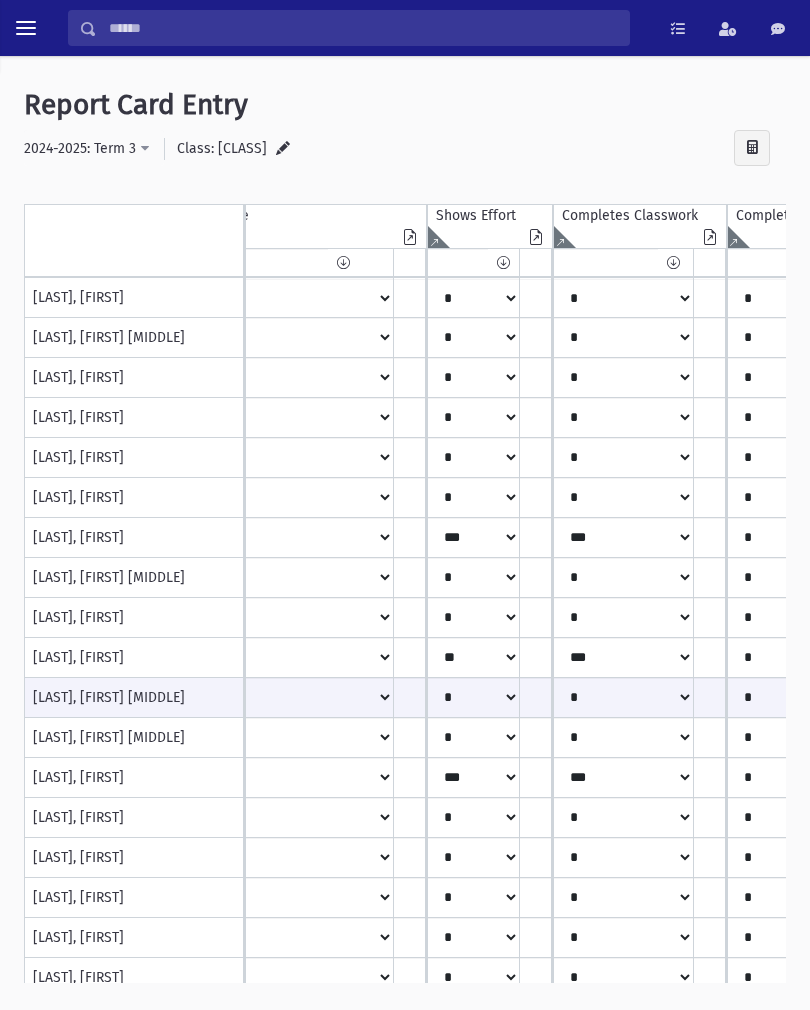 click 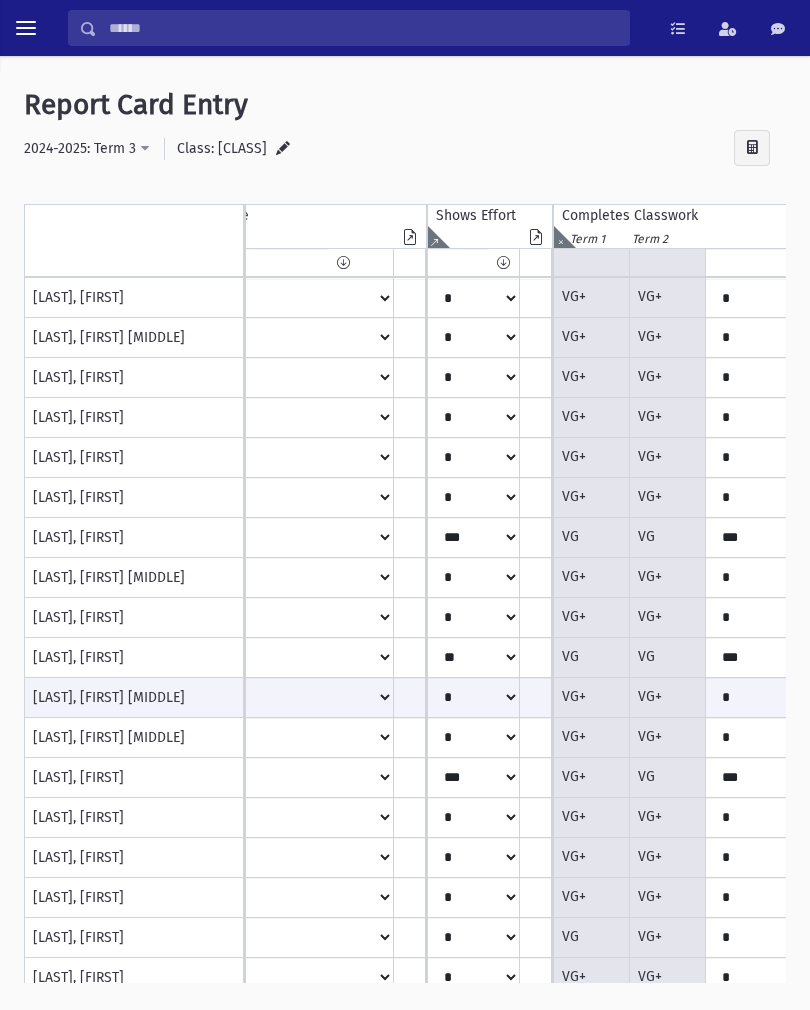 click at bounding box center (-2295, 237) 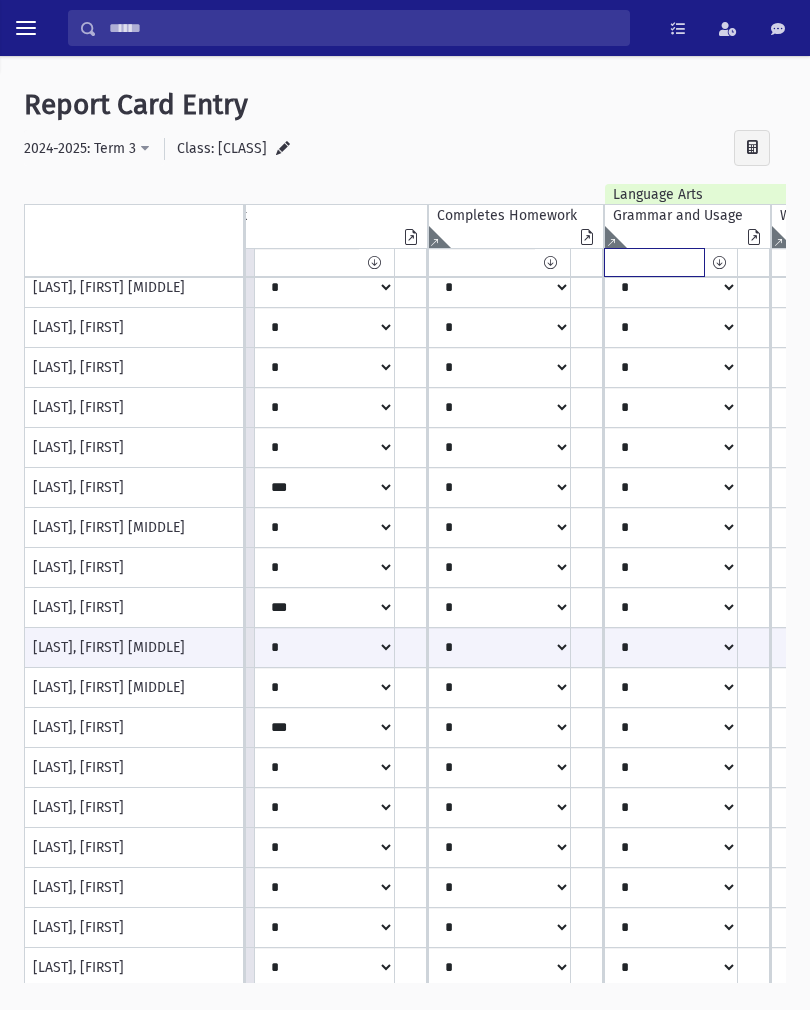click on "**
*
**
**
*
**
**
*
**
*
***" at bounding box center [-2670, 262] 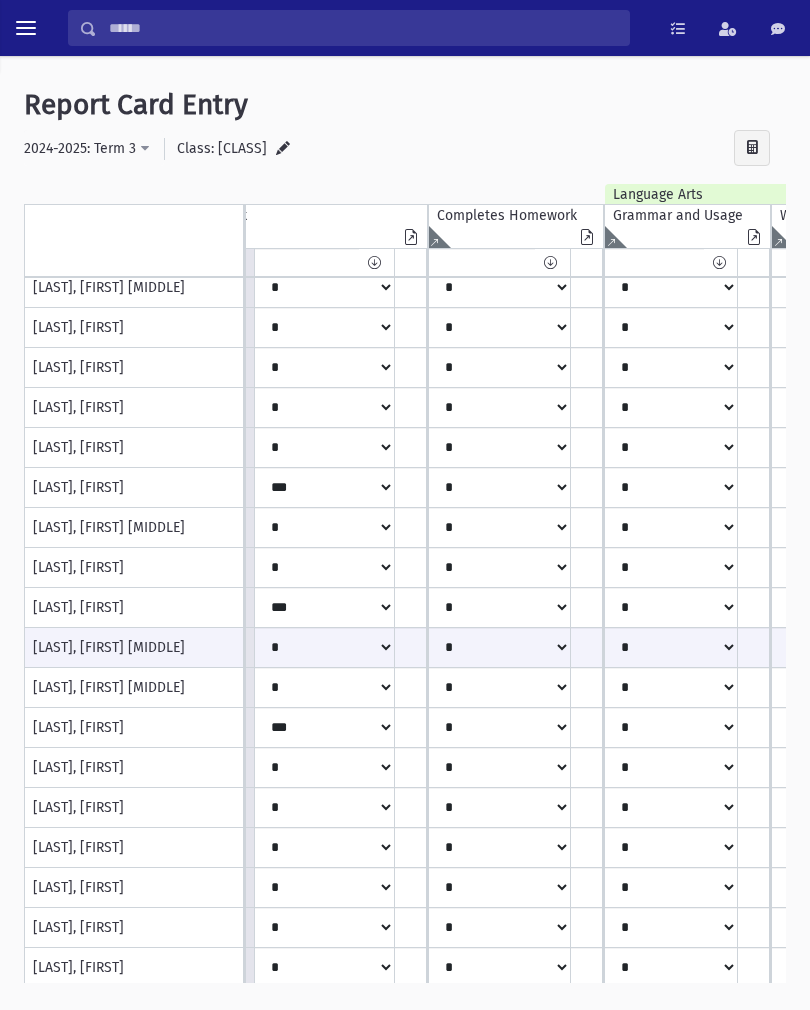 click 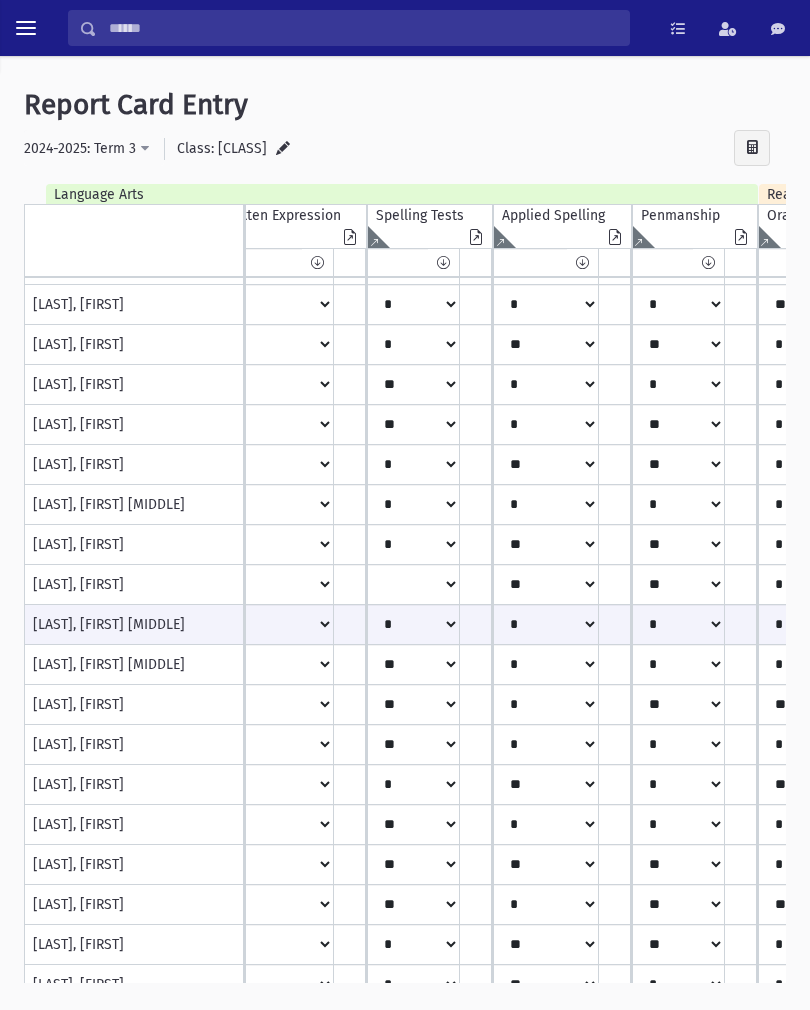 click 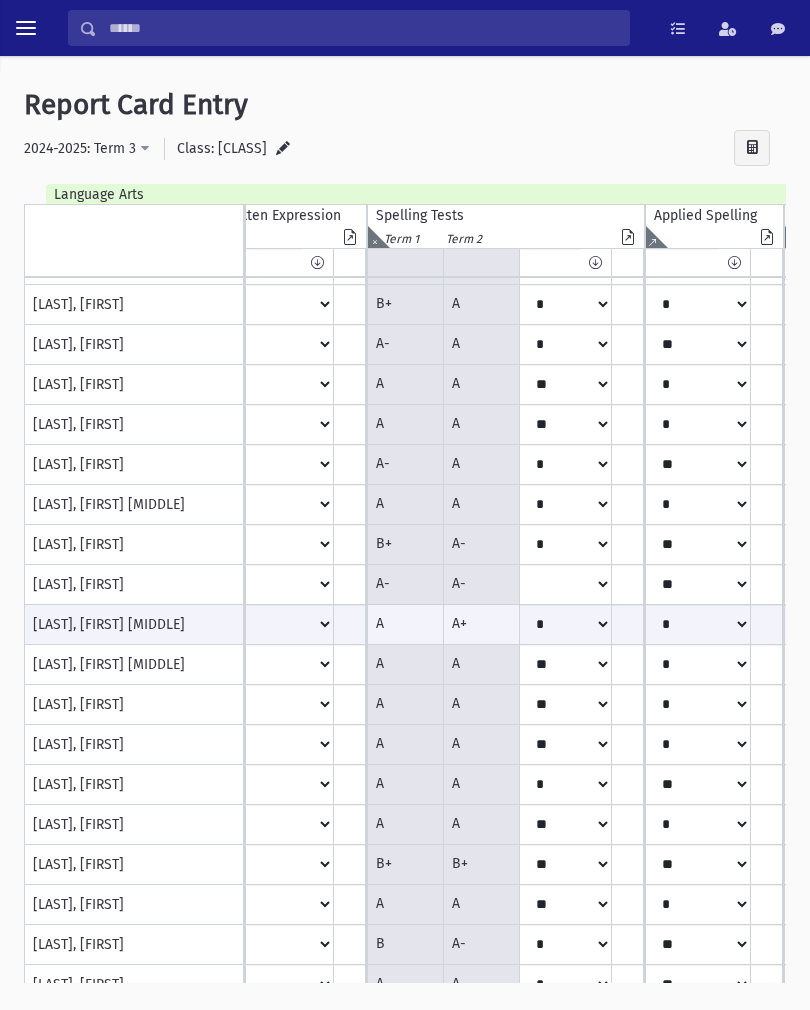 click 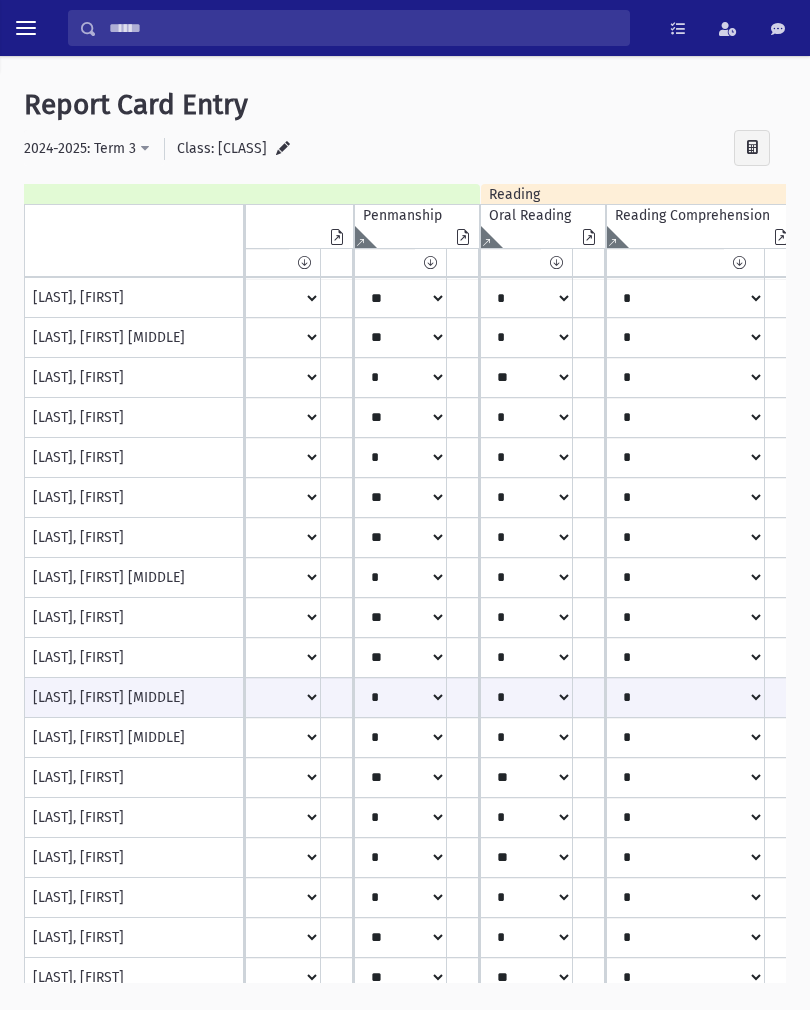 click 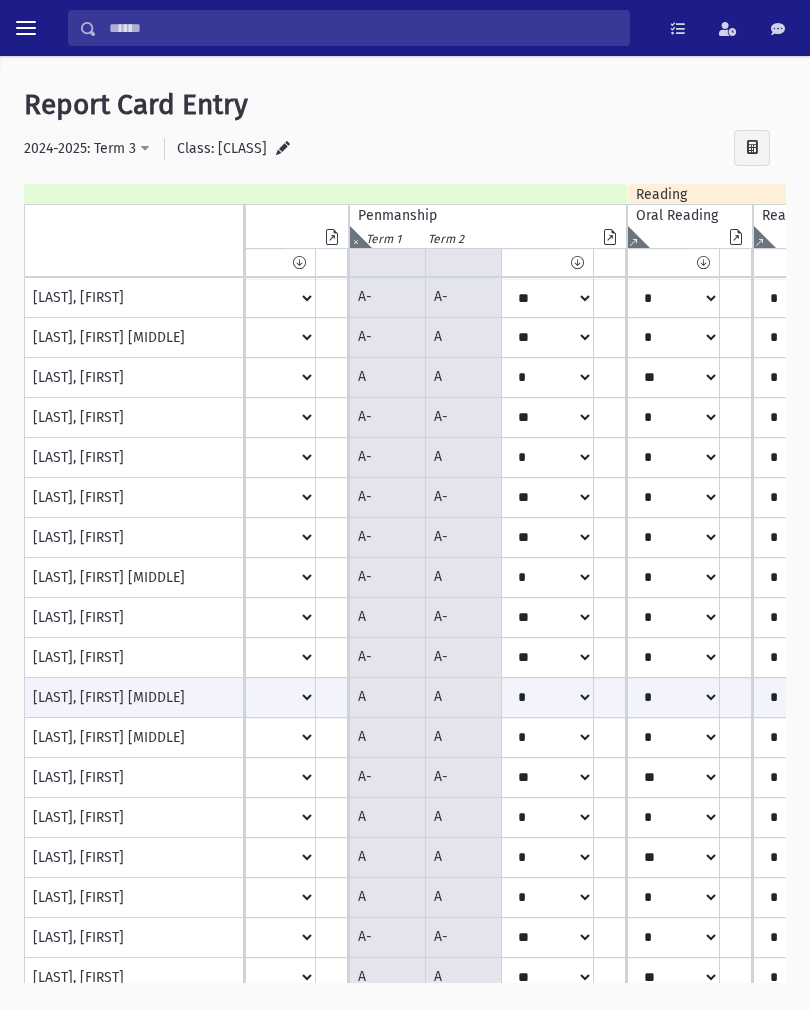 click 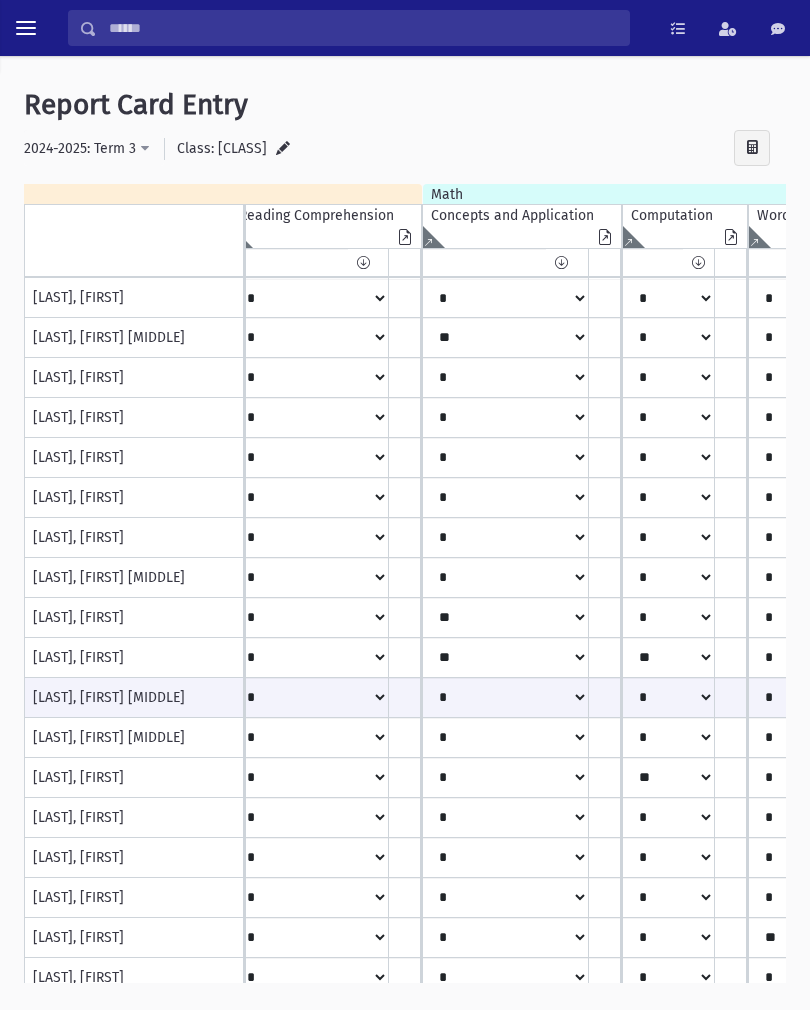 click 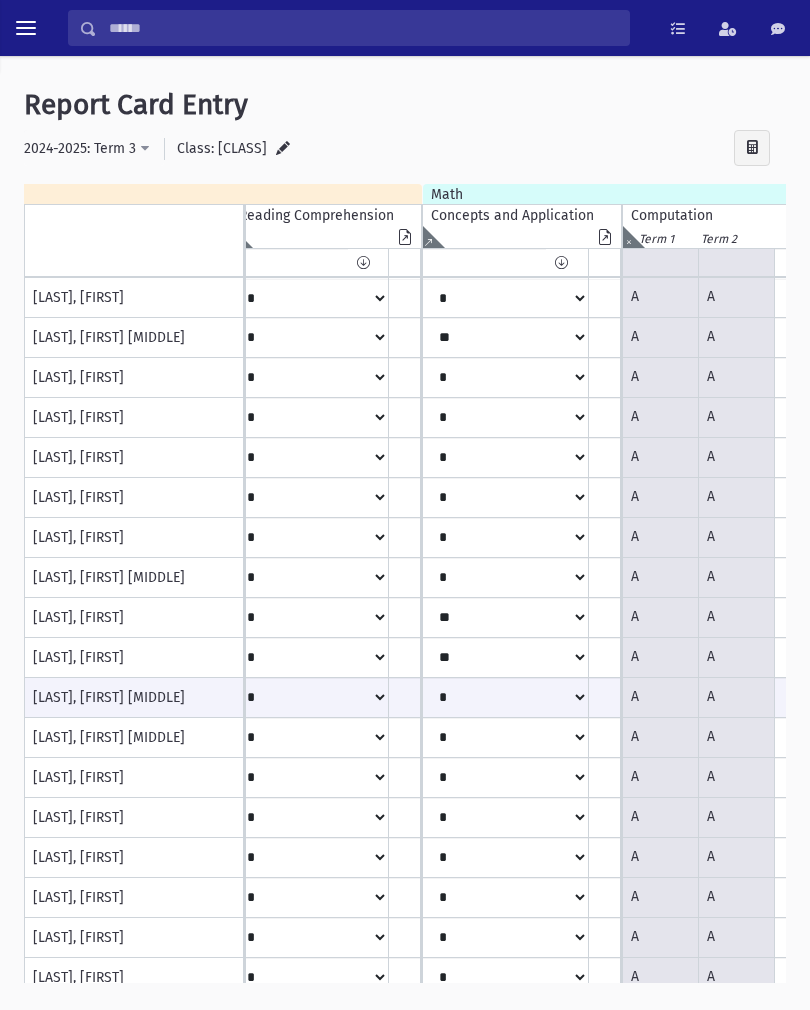 click 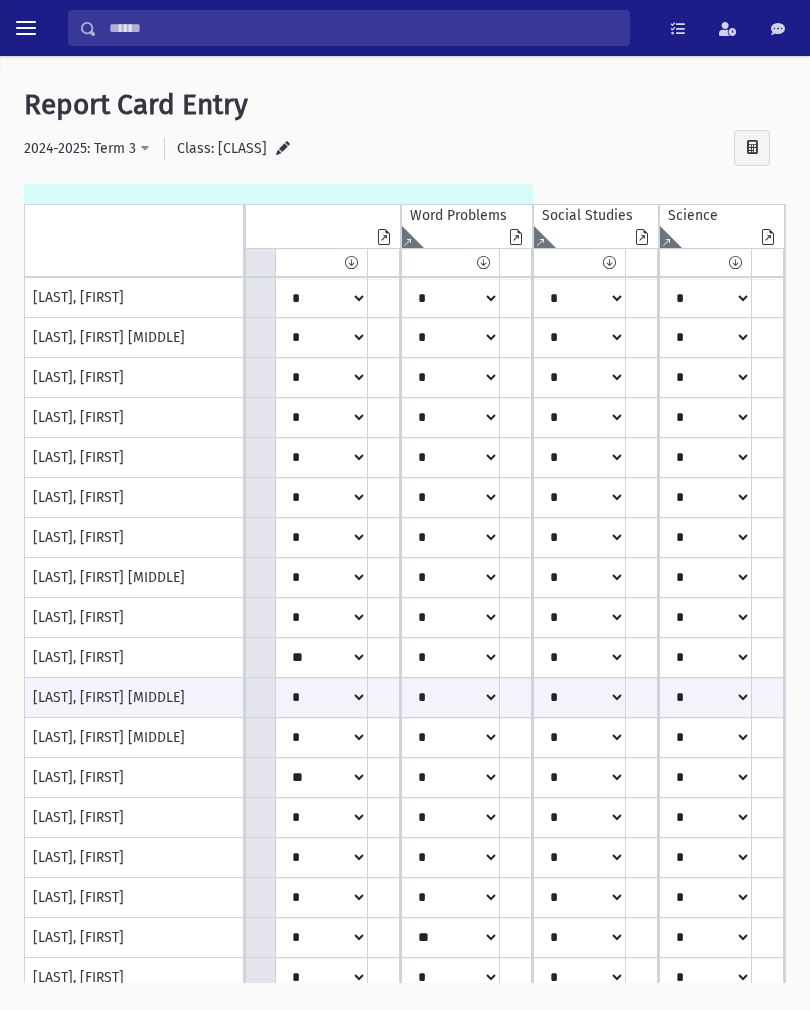 click at bounding box center (-1861, 237) 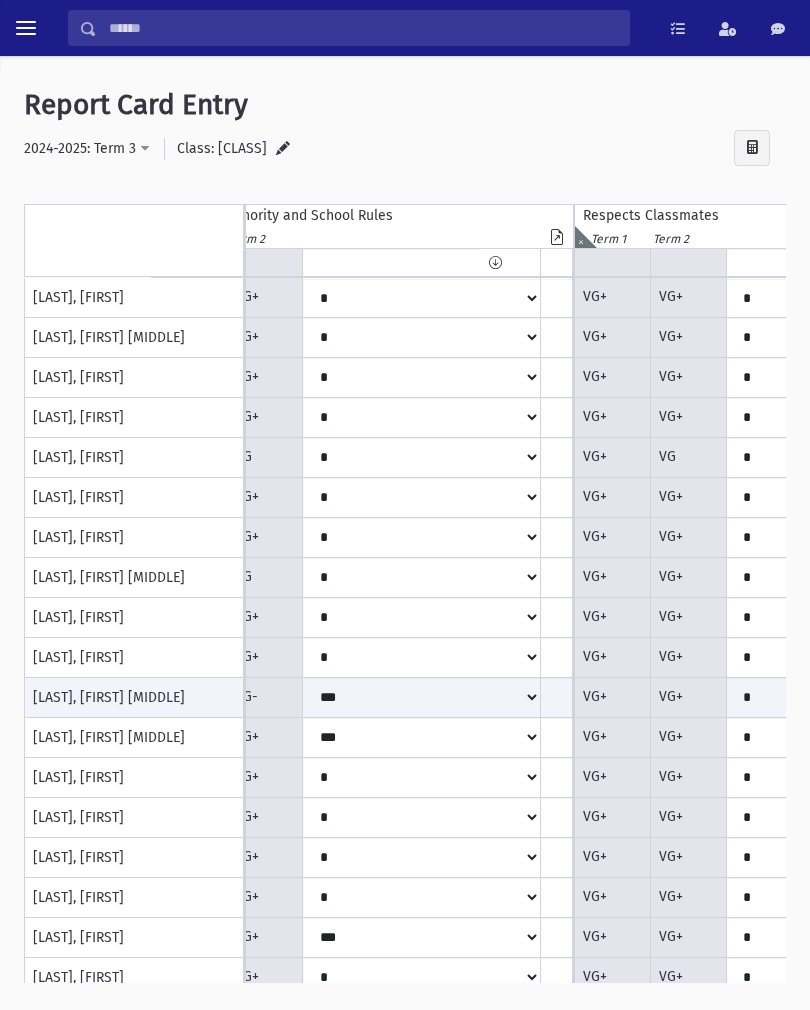 click on "[LAST], [FIRST]" at bounding box center [134, 298] 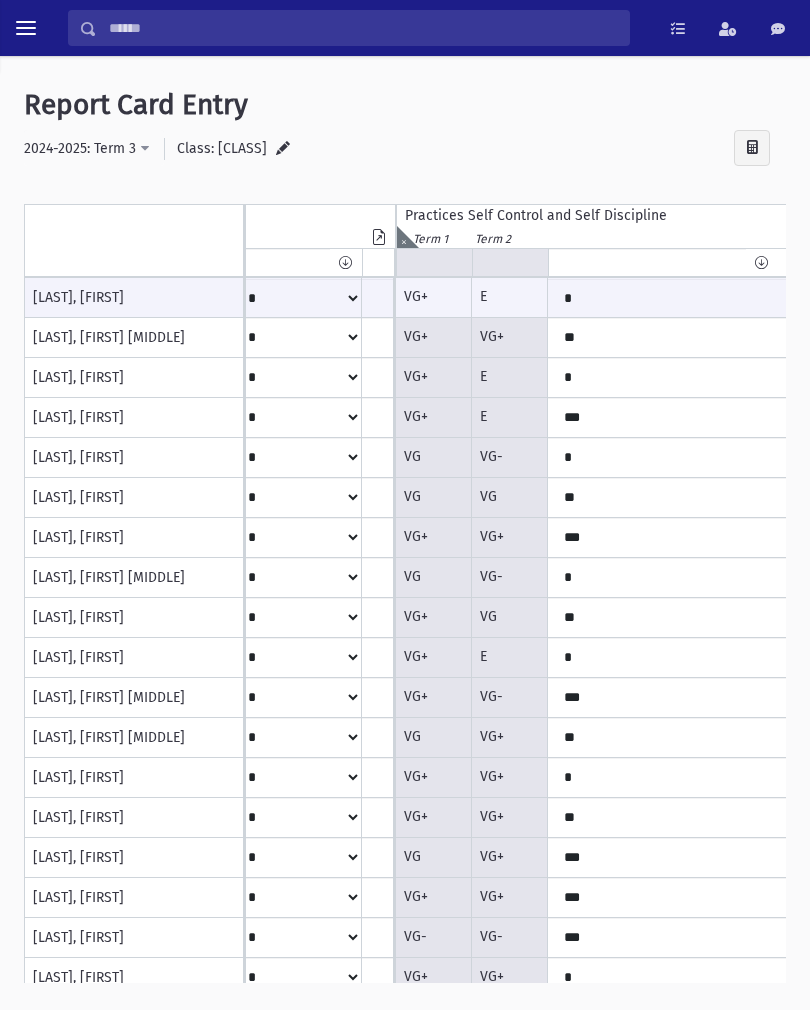 click on "**********" at bounding box center [405, 149] 